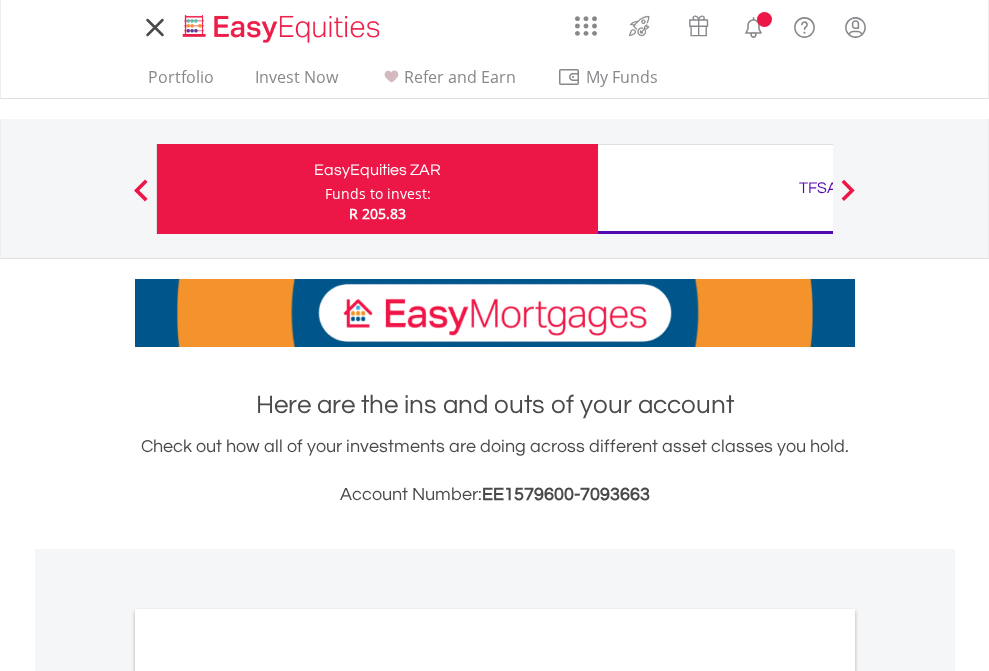 scroll, scrollTop: 0, scrollLeft: 0, axis: both 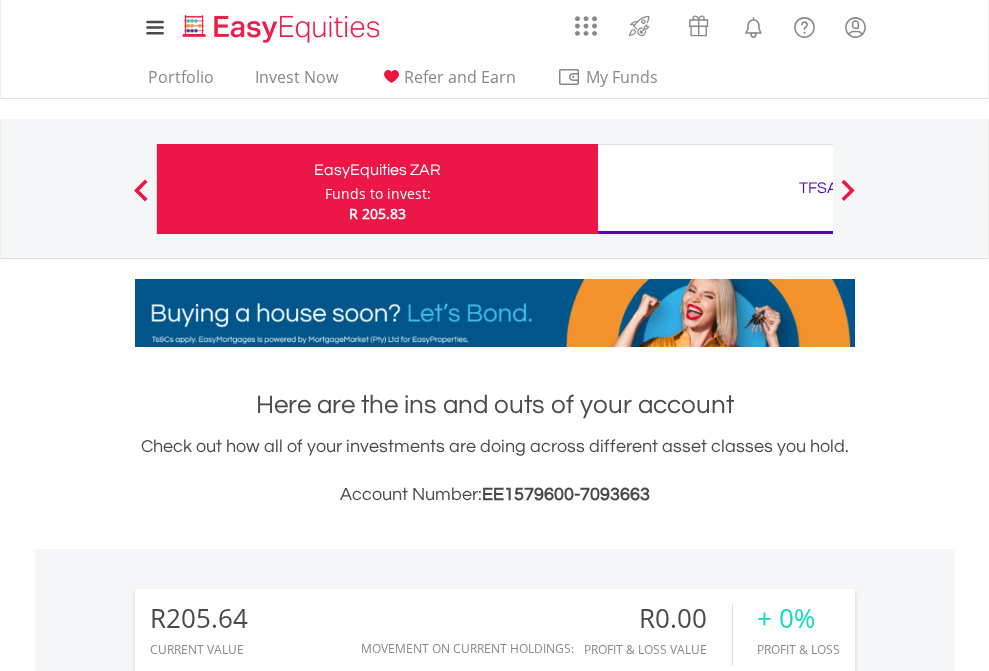 click on "Funds to invest:" at bounding box center [378, 194] 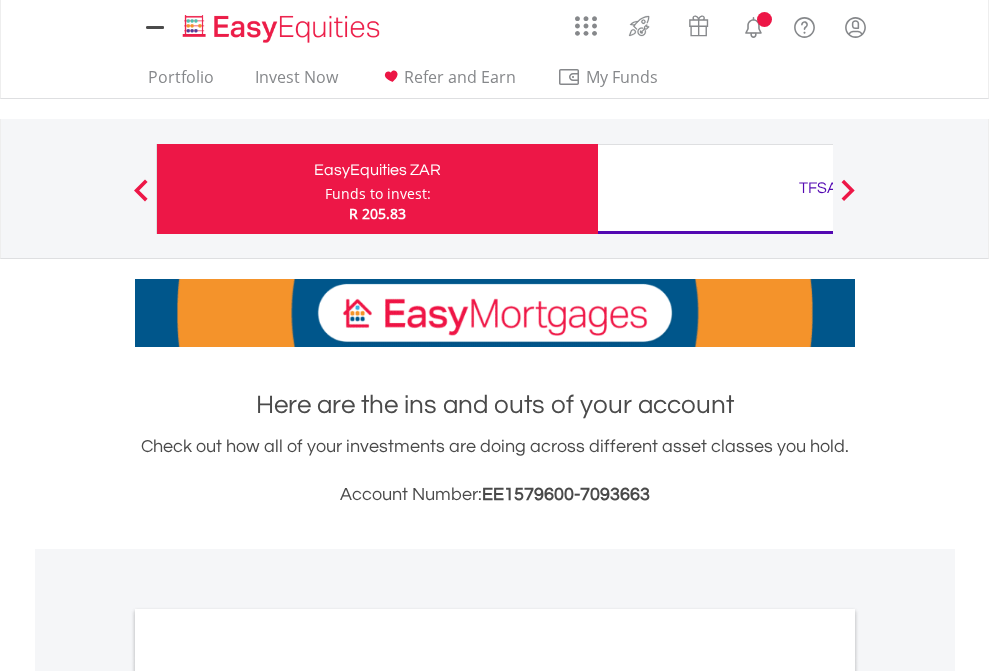 scroll, scrollTop: 0, scrollLeft: 0, axis: both 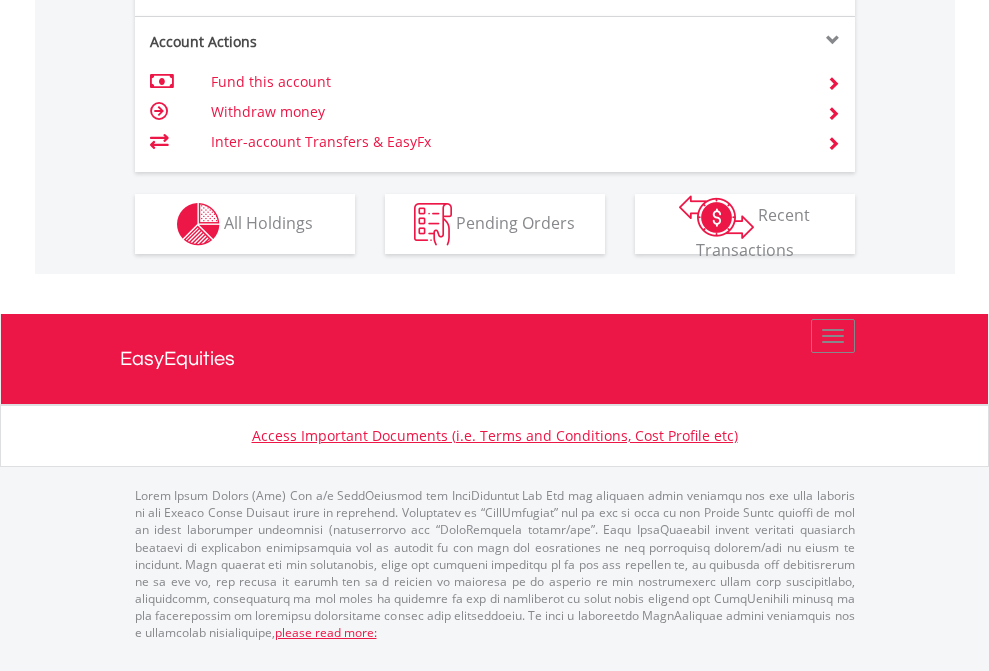click on "Investment types" at bounding box center [706, -337] 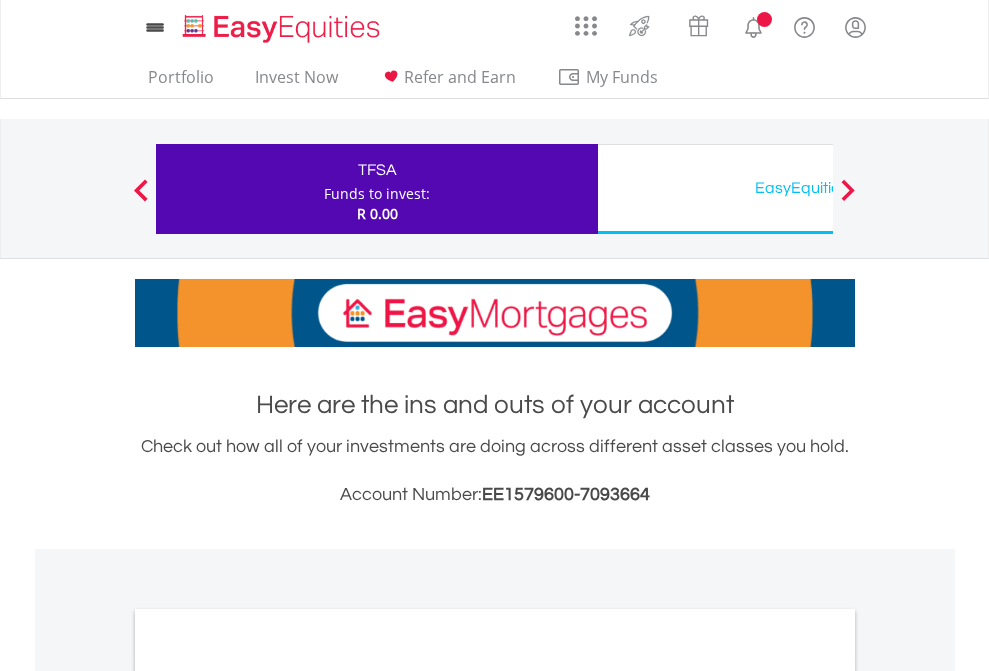 scroll, scrollTop: 0, scrollLeft: 0, axis: both 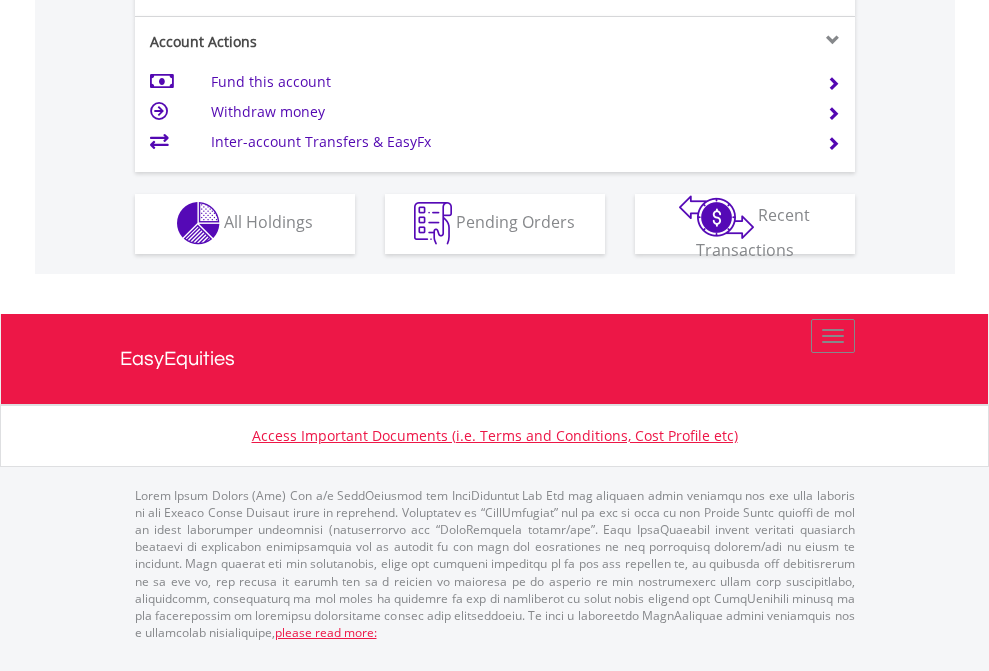 click on "Investment types" at bounding box center (706, -353) 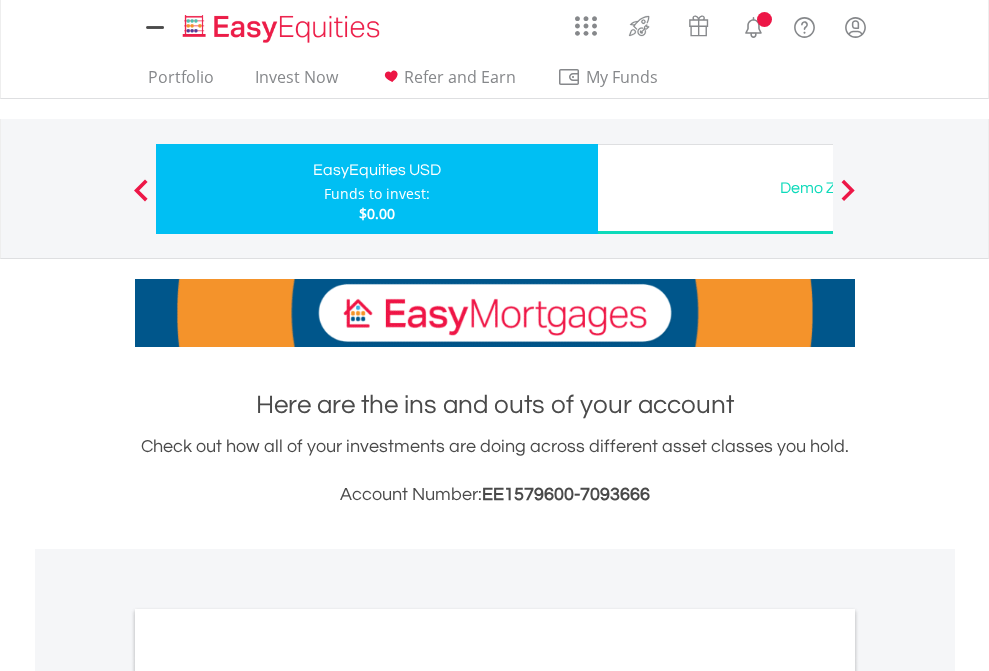 scroll, scrollTop: 0, scrollLeft: 0, axis: both 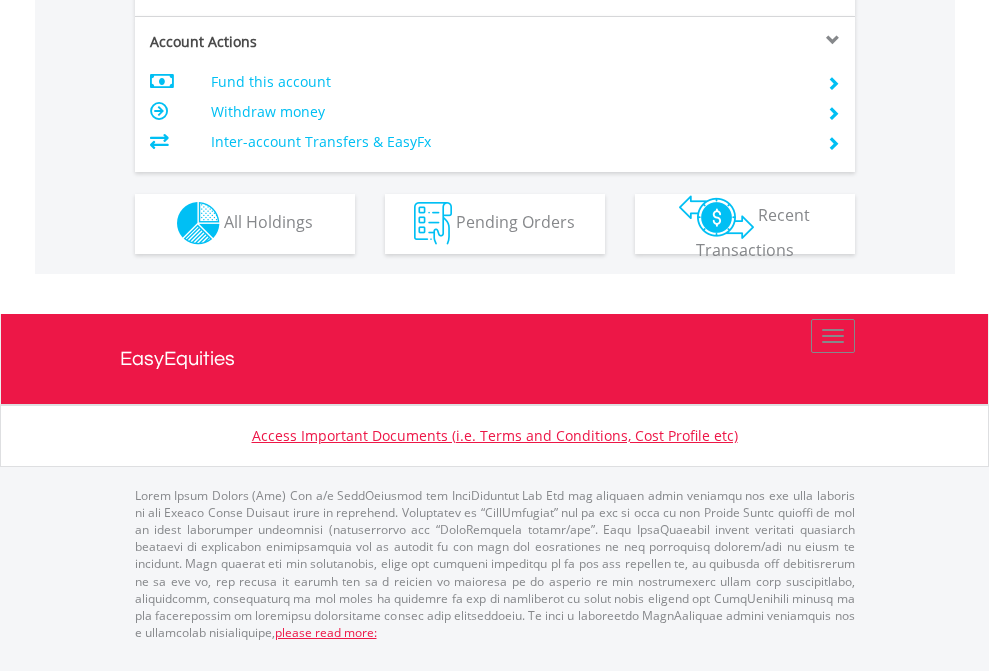 click on "Investment types" at bounding box center (706, -353) 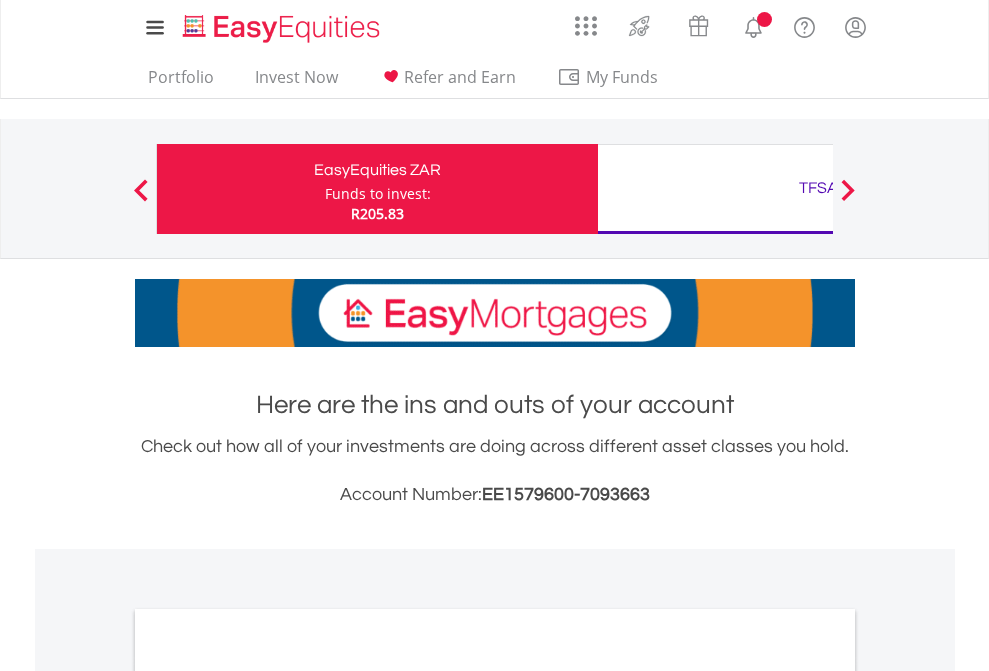 scroll, scrollTop: 0, scrollLeft: 0, axis: both 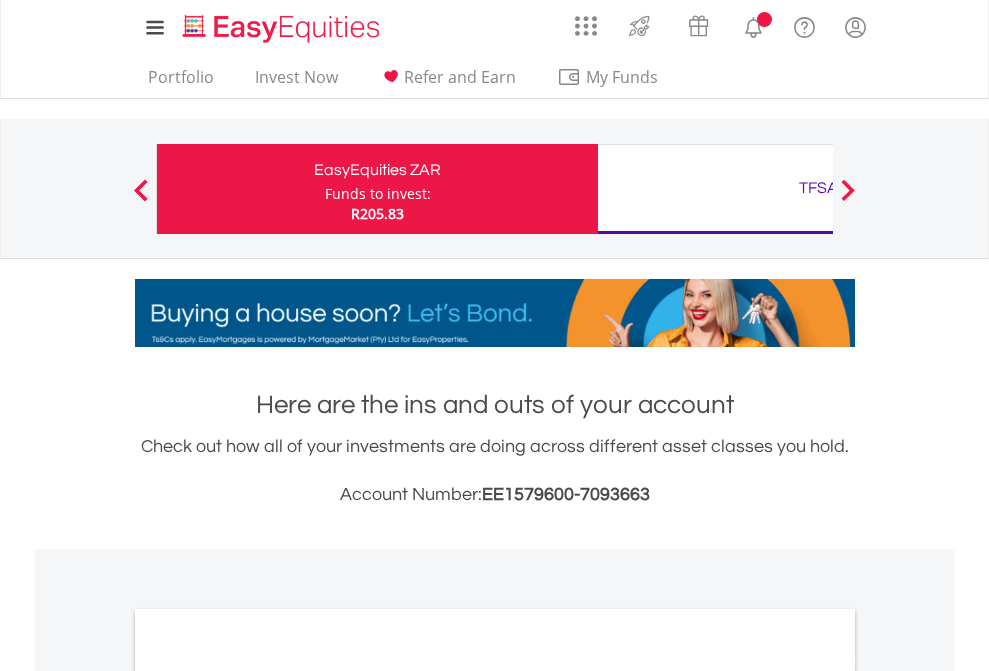 click on "All Holdings" at bounding box center [268, 1096] 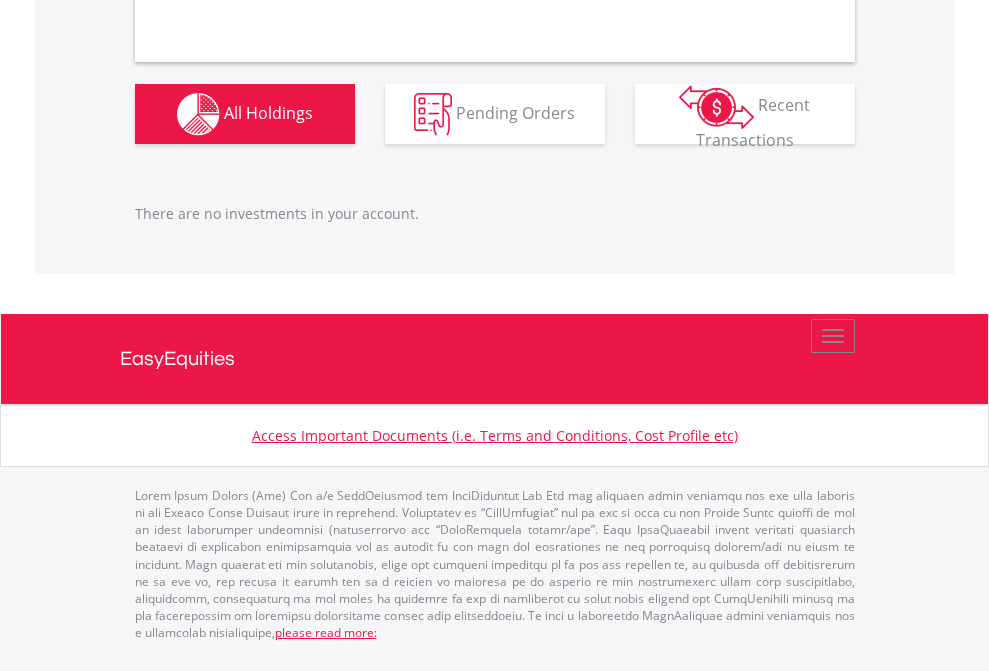 scroll, scrollTop: 1987, scrollLeft: 0, axis: vertical 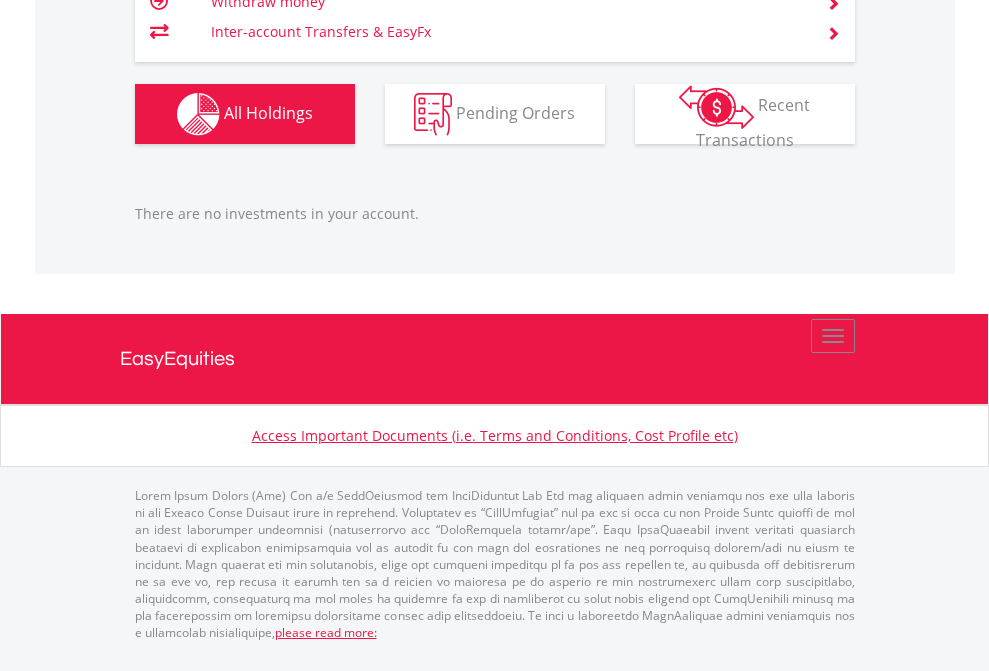 click on "TFSA" at bounding box center [818, -1166] 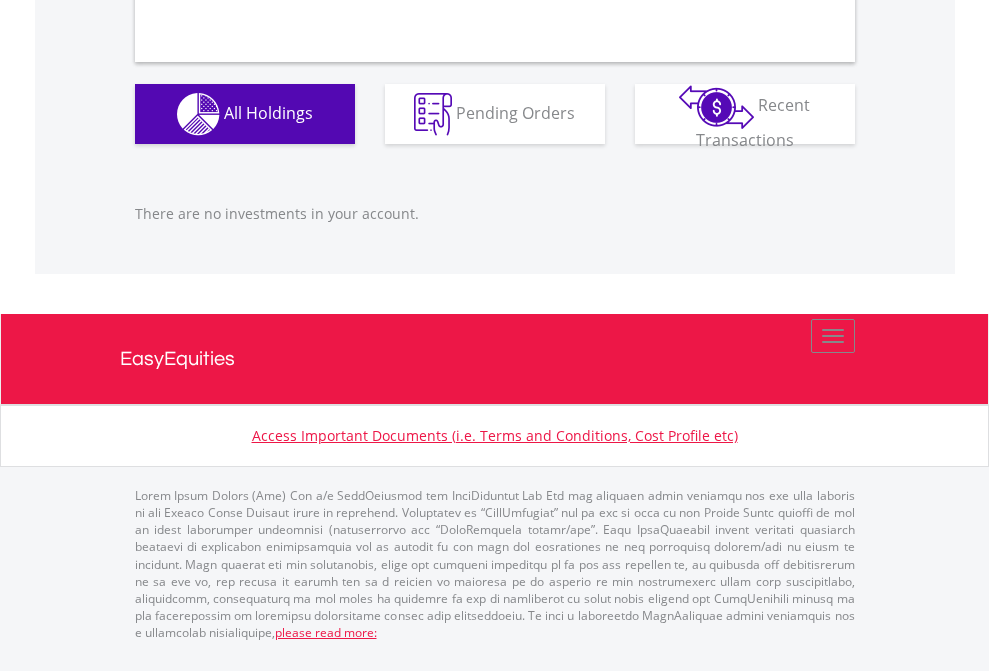 scroll, scrollTop: 1980, scrollLeft: 0, axis: vertical 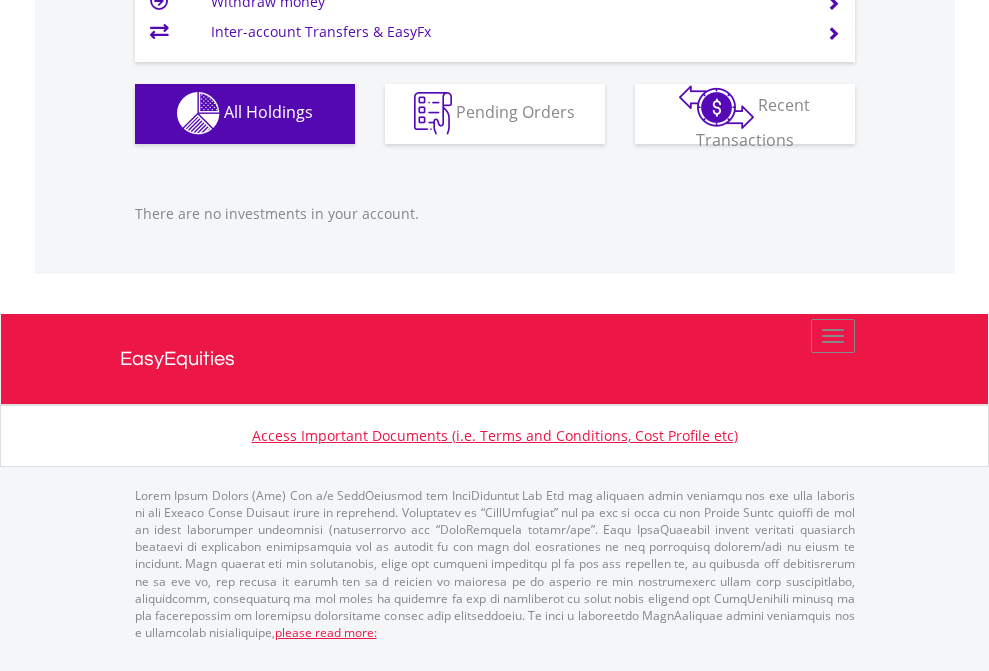 click on "EasyEquities USD" at bounding box center [818, -1142] 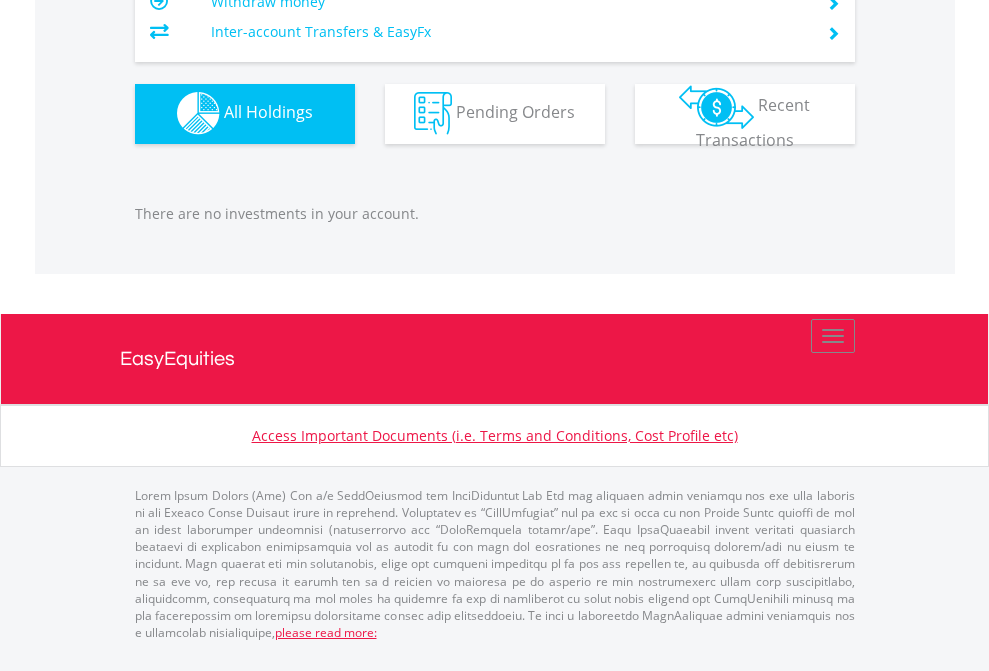 scroll, scrollTop: 1980, scrollLeft: 0, axis: vertical 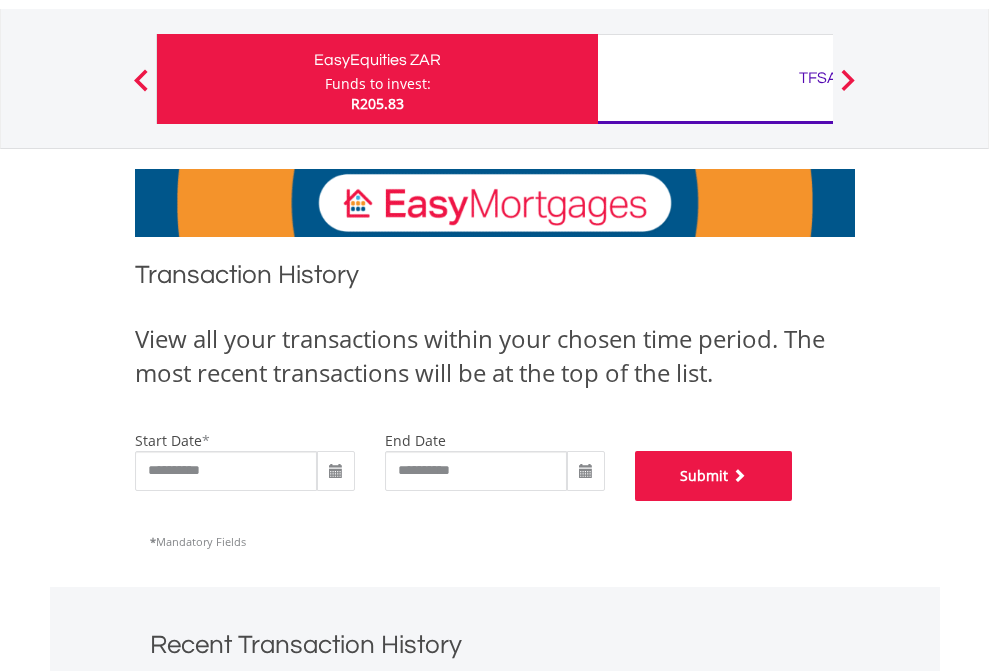 click on "Submit" at bounding box center (714, 476) 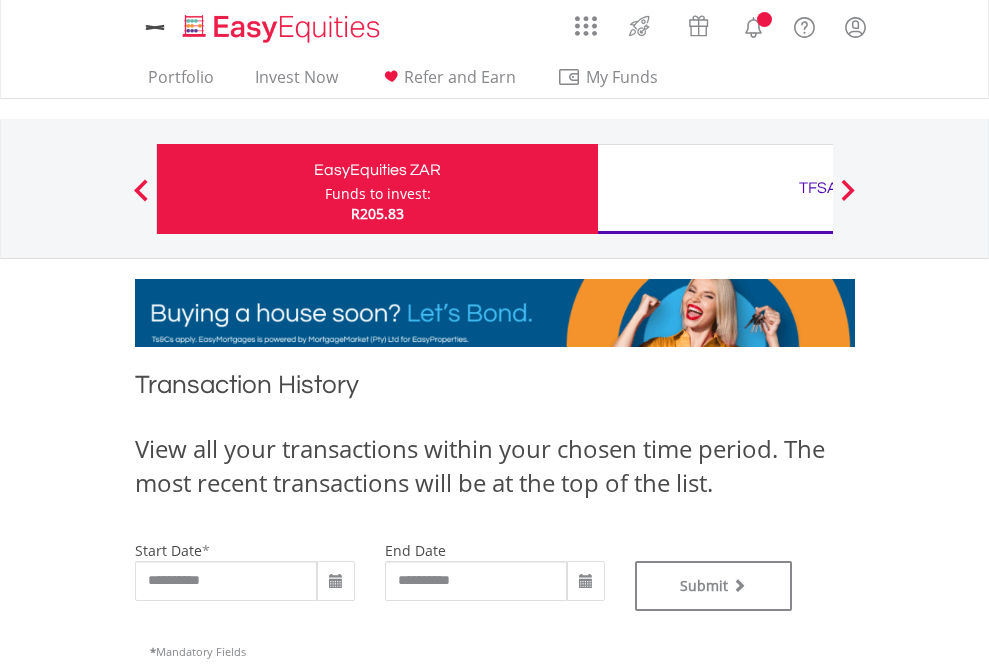 scroll, scrollTop: 0, scrollLeft: 0, axis: both 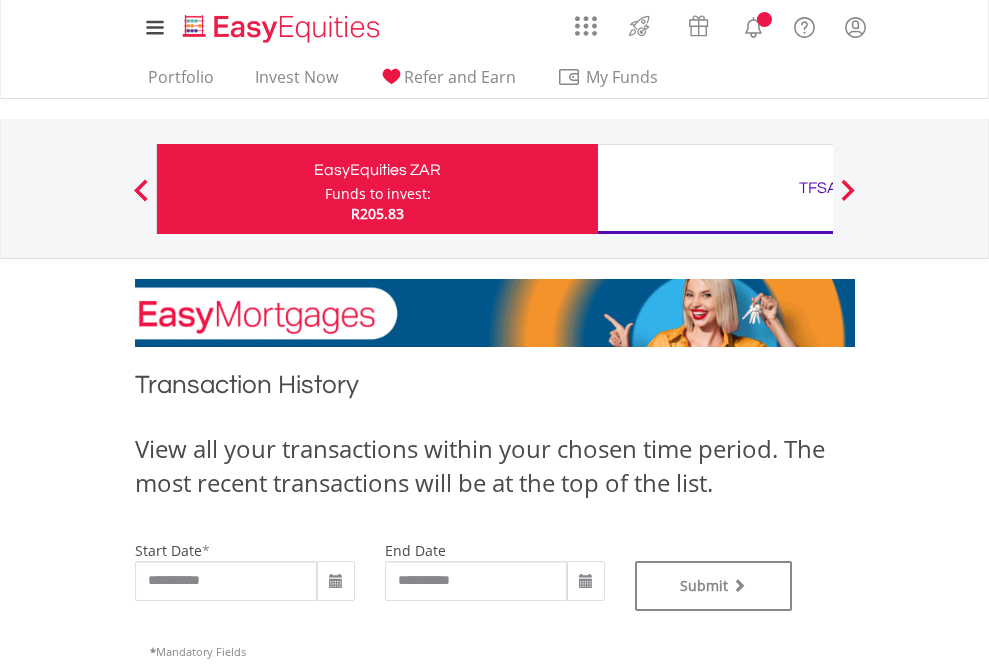 click on "TFSA" at bounding box center (818, 188) 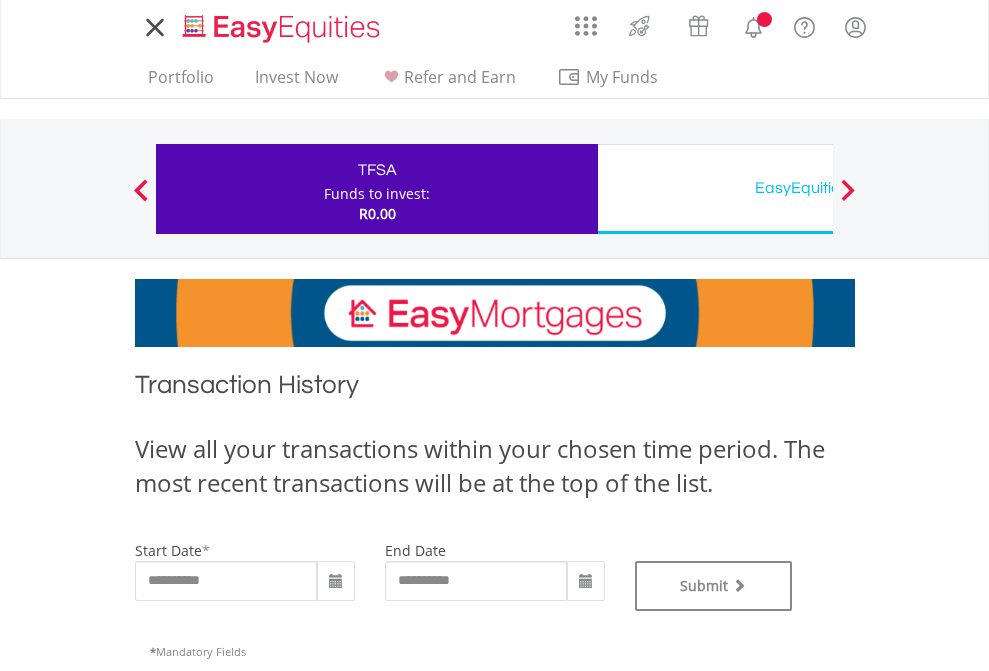 scroll, scrollTop: 0, scrollLeft: 0, axis: both 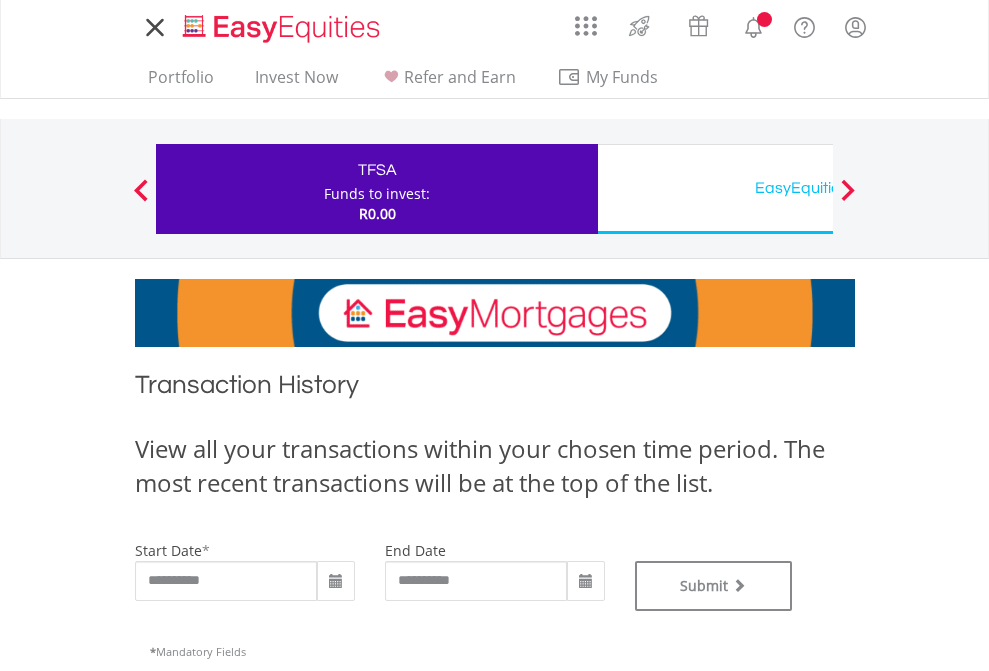 type on "**********" 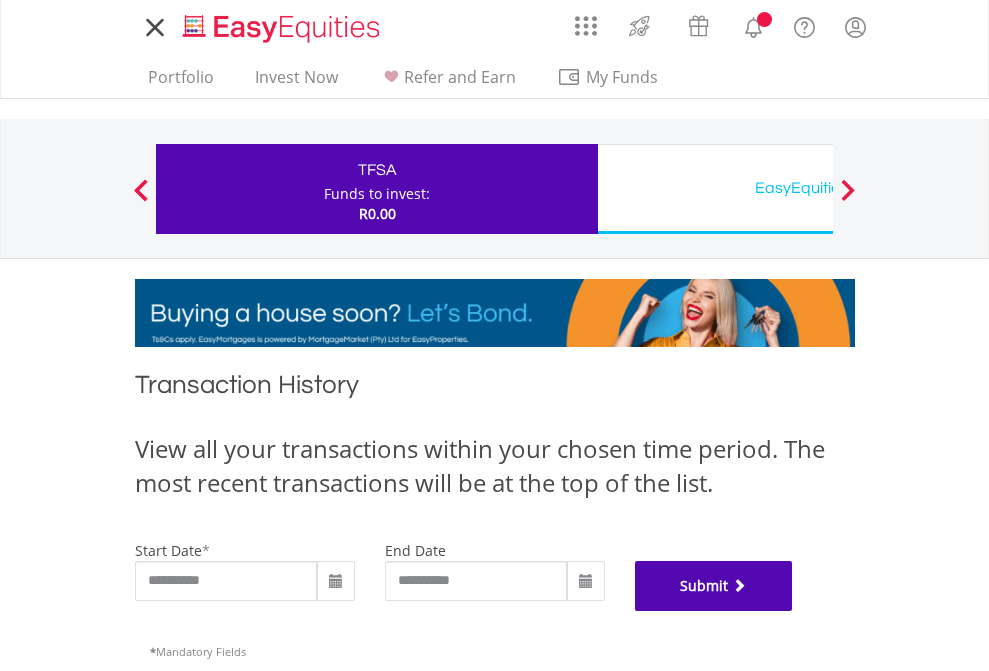 click on "Submit" at bounding box center (714, 586) 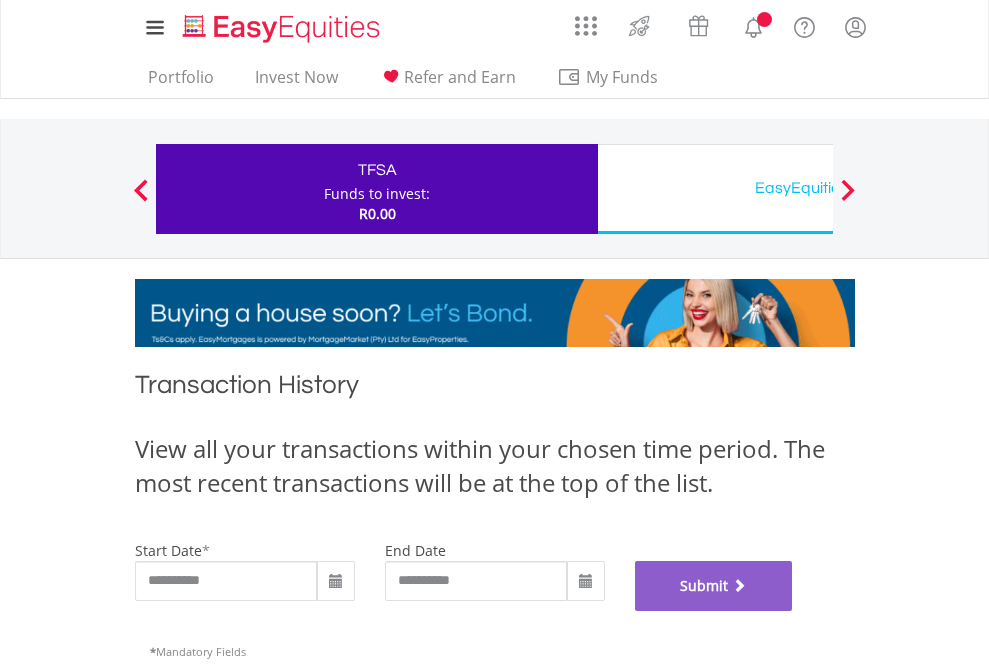 scroll, scrollTop: 811, scrollLeft: 0, axis: vertical 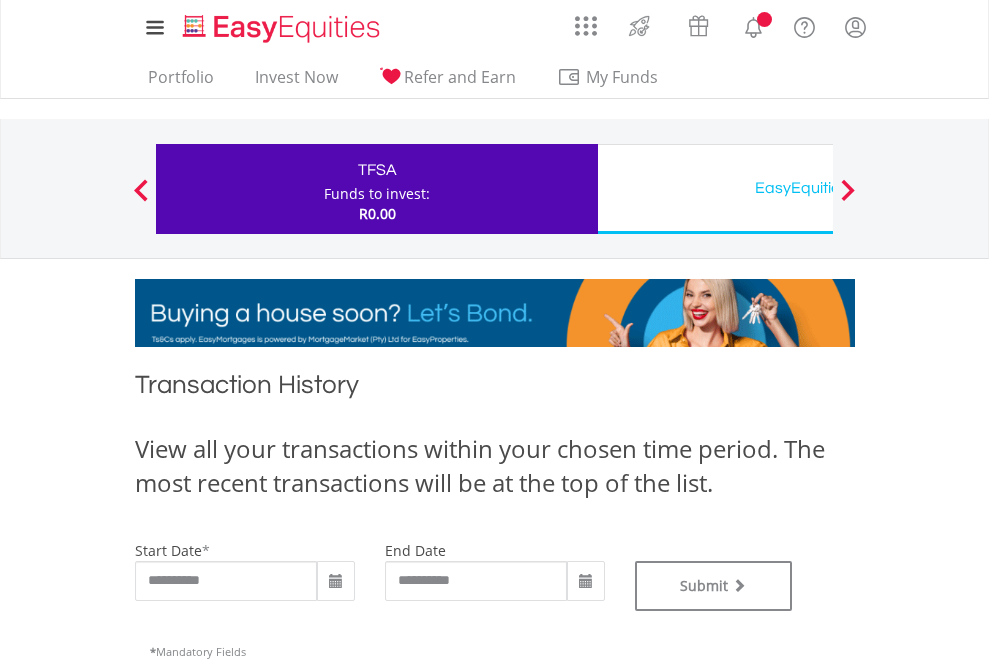 click on "EasyEquities USD" at bounding box center [818, 188] 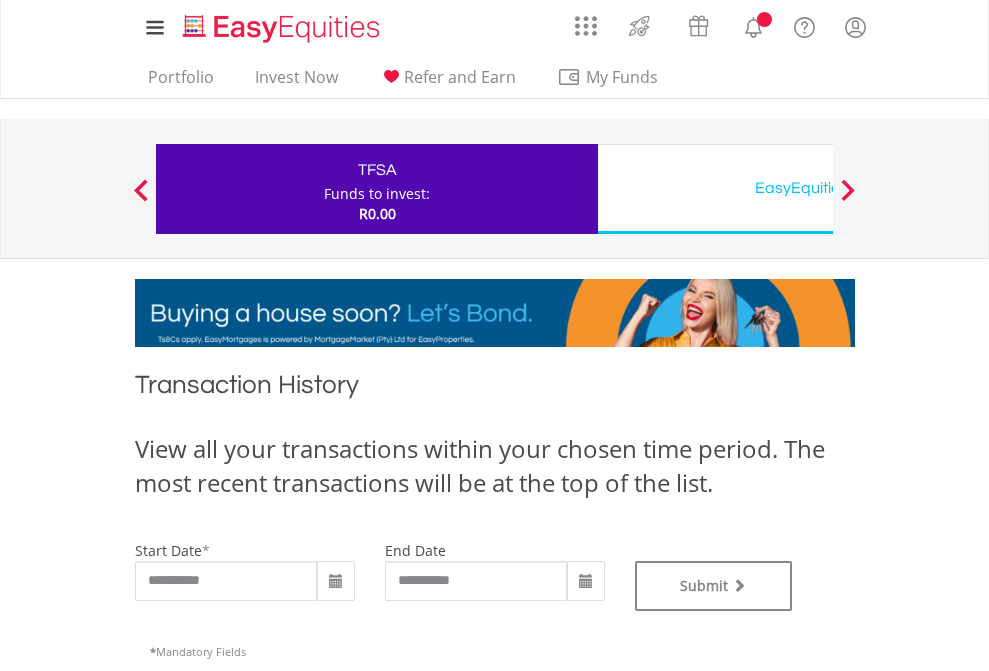 type on "**********" 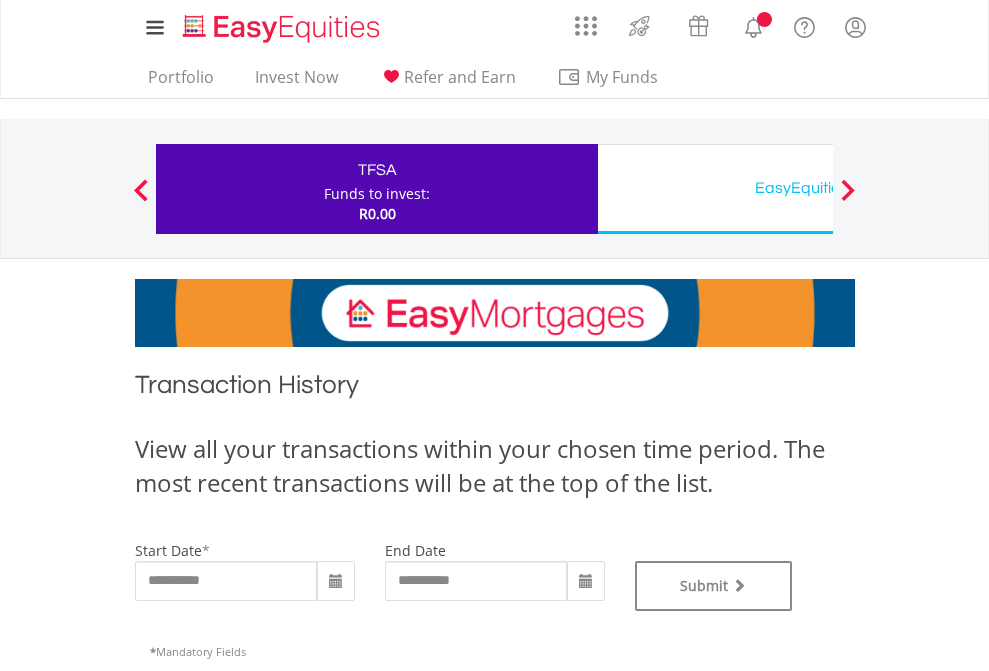 type on "**********" 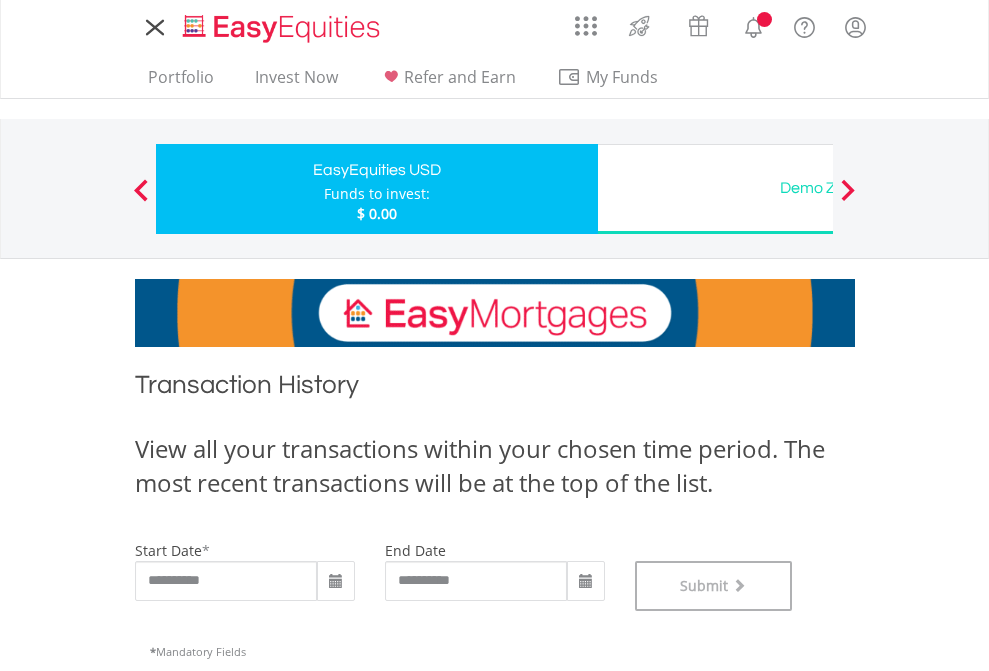 scroll, scrollTop: 811, scrollLeft: 0, axis: vertical 